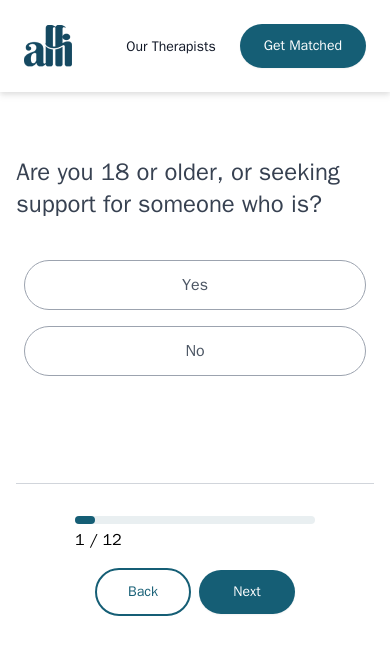 scroll, scrollTop: 0, scrollLeft: 0, axis: both 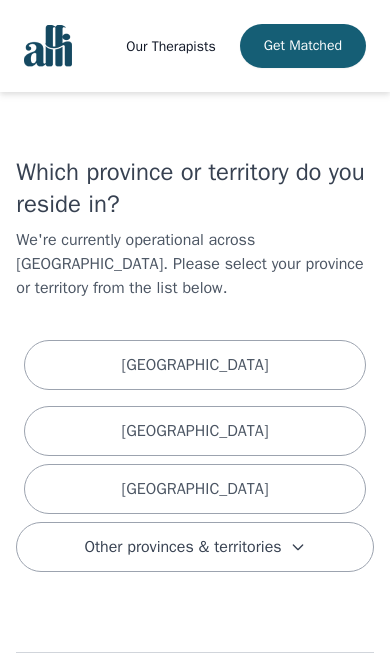 click on "[GEOGRAPHIC_DATA]" at bounding box center (195, 489) 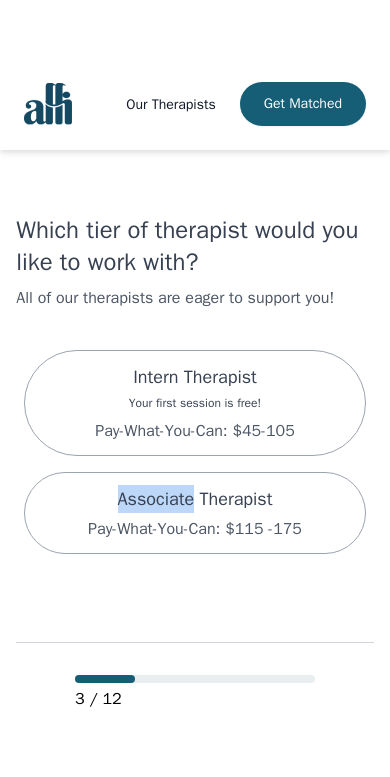 scroll, scrollTop: 2, scrollLeft: 0, axis: vertical 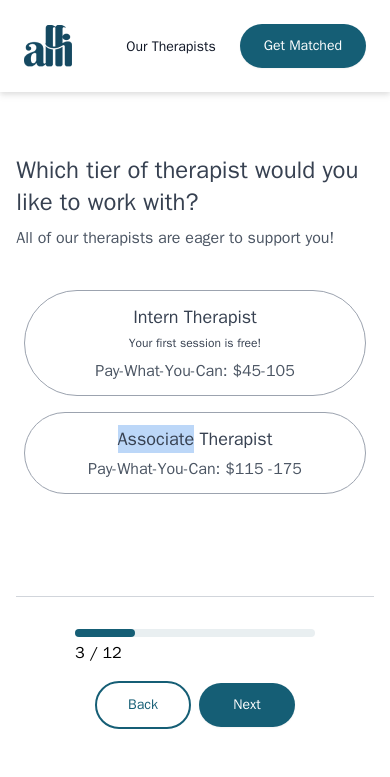 click on "Associate Therapist Pay-What-You-Can: $115 -175" at bounding box center (195, 453) 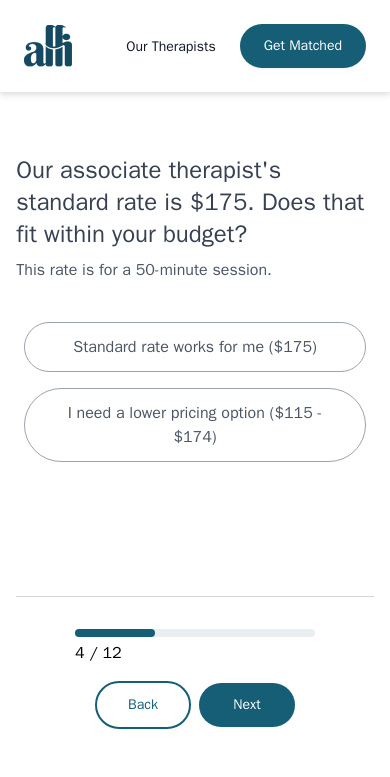 scroll, scrollTop: 0, scrollLeft: 0, axis: both 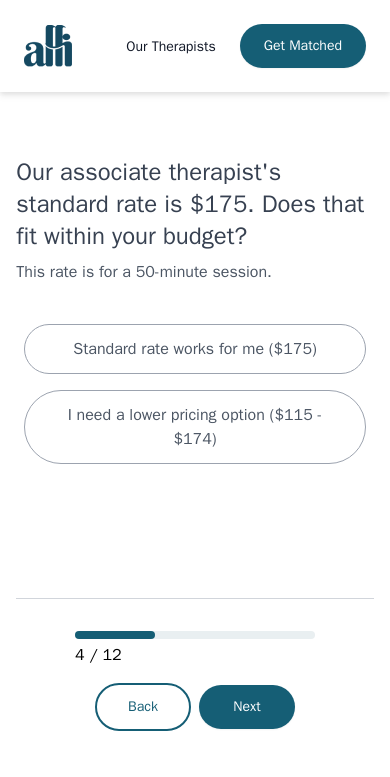 click on "I need a lower pricing option ($115 - $174)" at bounding box center [195, 427] 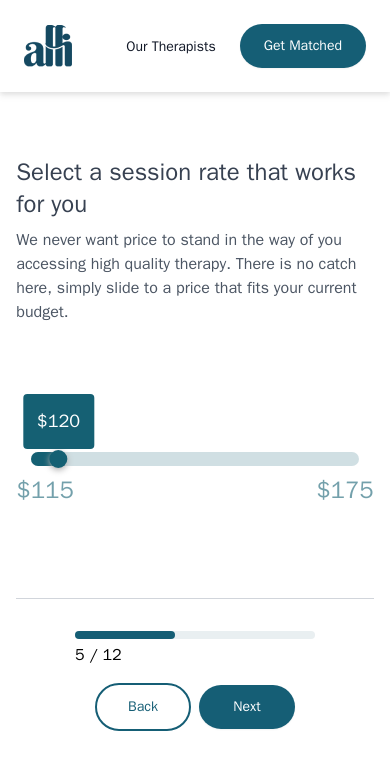 scroll, scrollTop: 2, scrollLeft: 0, axis: vertical 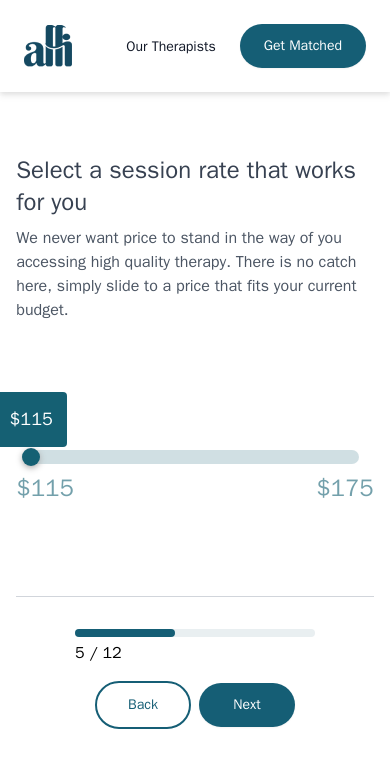 click on "Next" at bounding box center (247, 705) 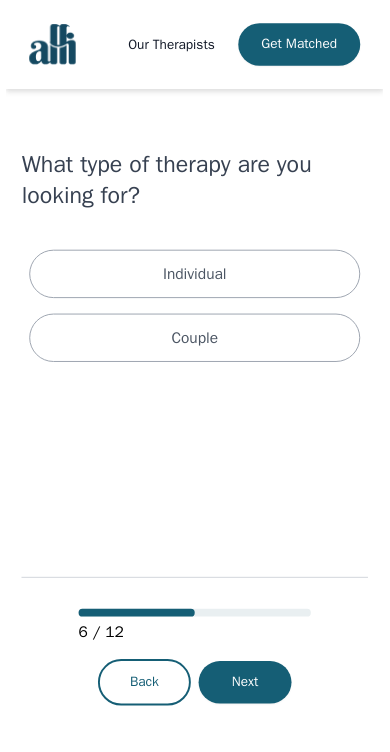 scroll, scrollTop: 0, scrollLeft: 0, axis: both 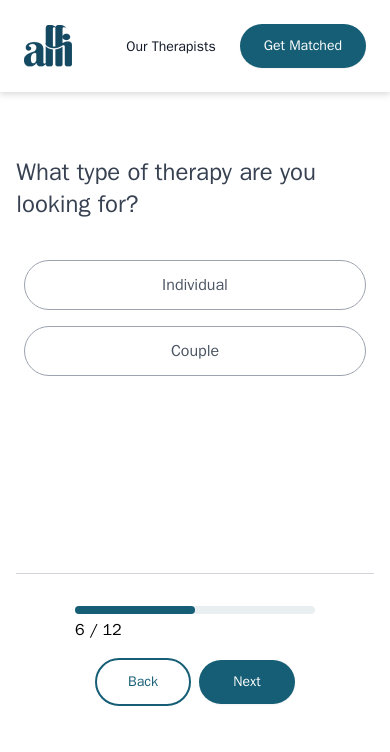 click on "Individual Couple" at bounding box center [195, 318] 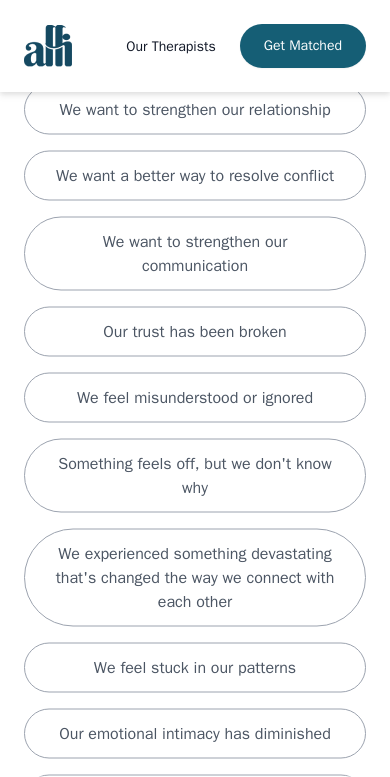 scroll, scrollTop: 240, scrollLeft: 0, axis: vertical 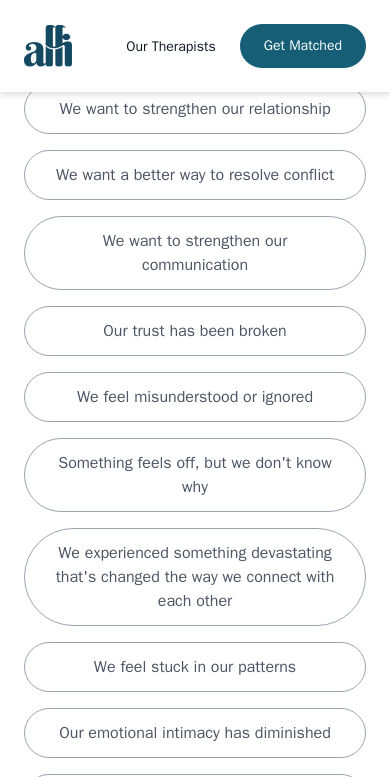 click on "We want a better way to resolve conflict" at bounding box center (195, 175) 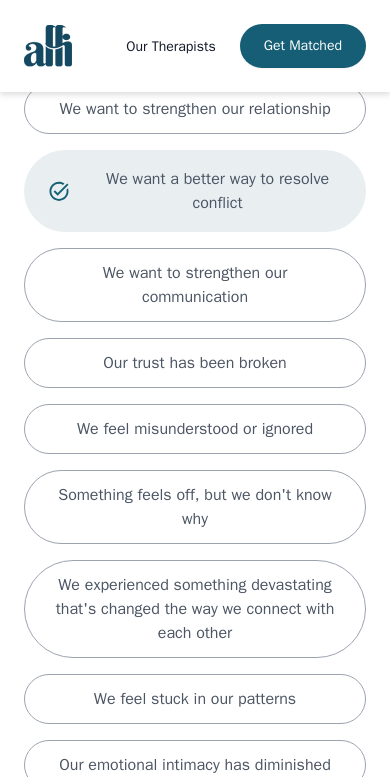 click on "We want to strengthen our communication" at bounding box center (195, 285) 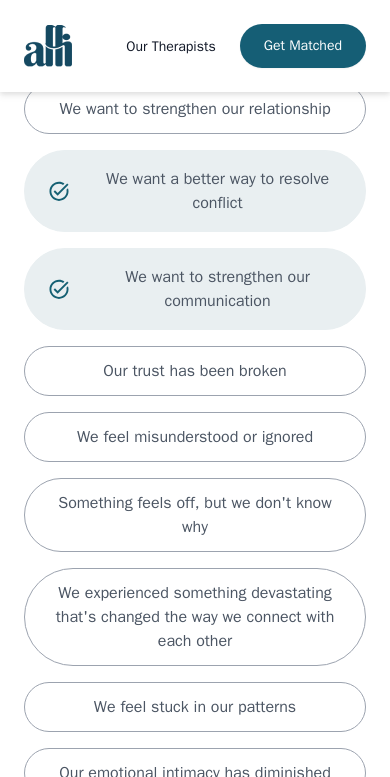 click on "Our trust has been broken" at bounding box center (195, 371) 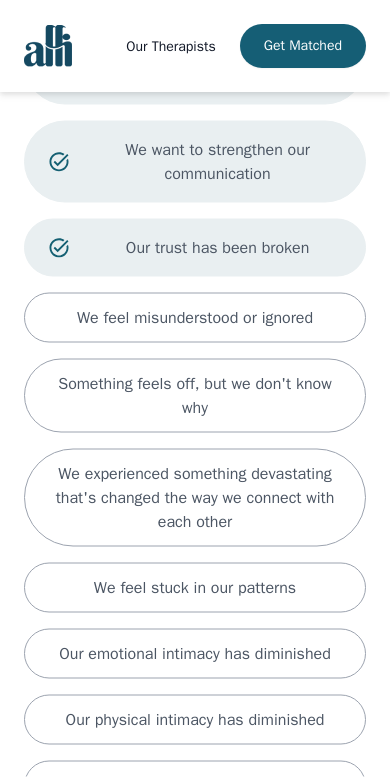 click on "We feel misunderstood or ignored" at bounding box center [195, 318] 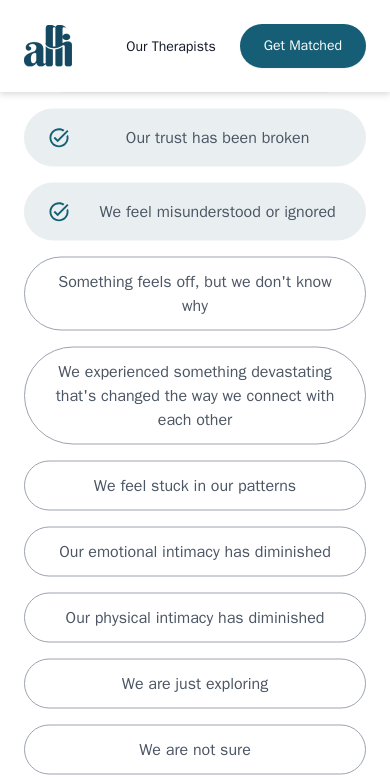 scroll, scrollTop: 480, scrollLeft: 0, axis: vertical 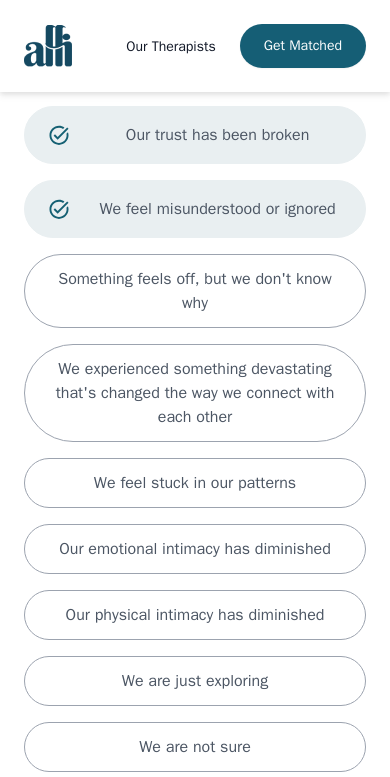 click on "Something feels off, but we don't know why" at bounding box center [195, 291] 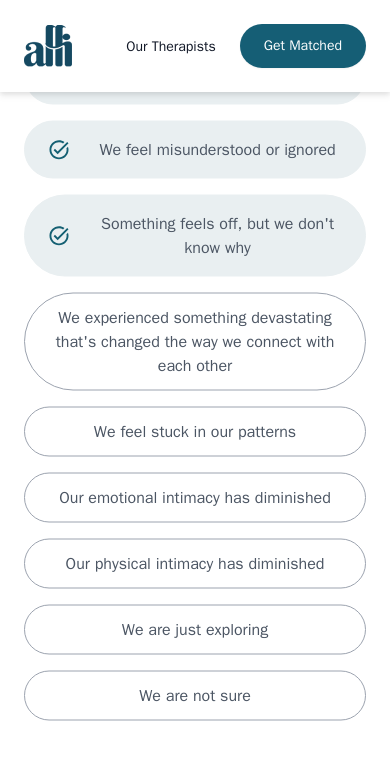 scroll, scrollTop: 543, scrollLeft: 0, axis: vertical 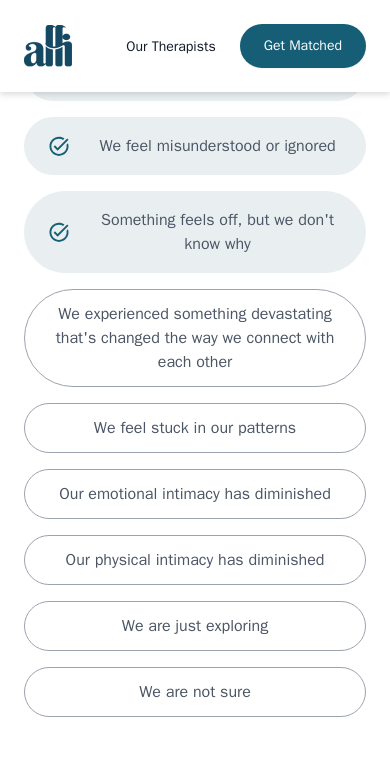 click on "We experienced something devastating that's changed the way we connect with each other" at bounding box center [195, 338] 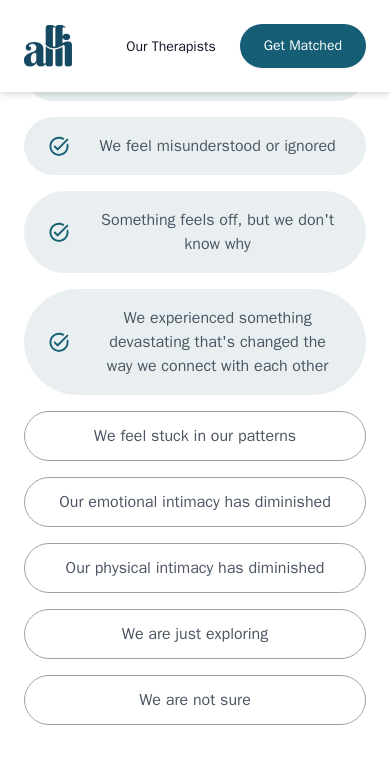 click on "We feel stuck in our patterns" at bounding box center (195, 436) 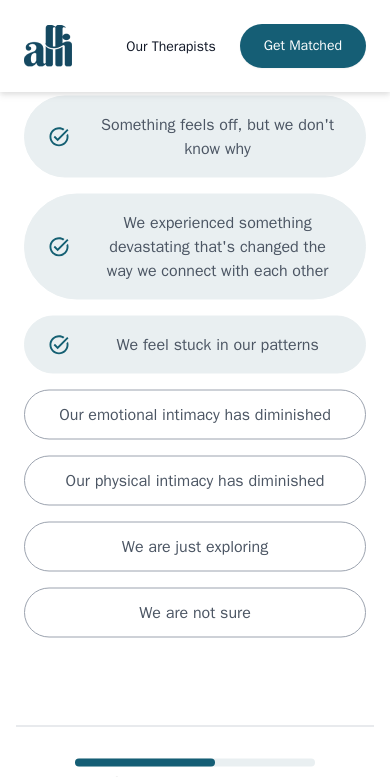 scroll, scrollTop: 639, scrollLeft: 0, axis: vertical 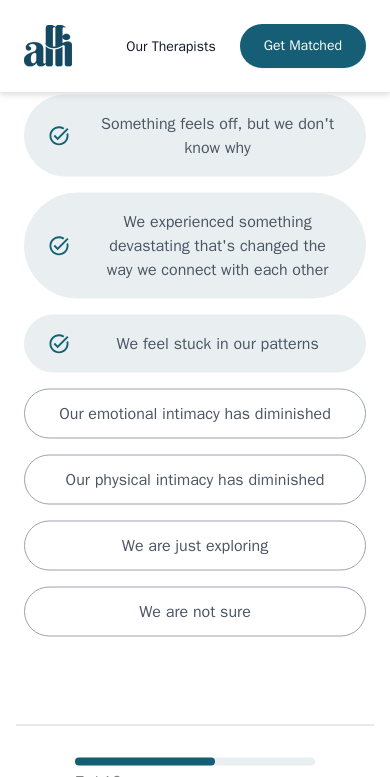 click on "Our emotional intimacy has diminished" at bounding box center (195, 414) 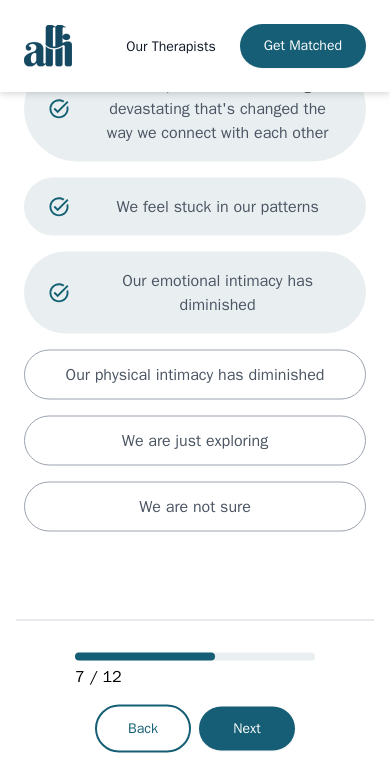 scroll, scrollTop: 800, scrollLeft: 0, axis: vertical 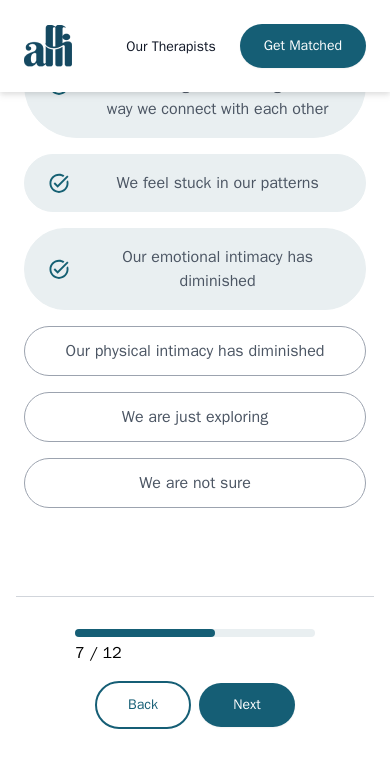 click on "Next" at bounding box center [247, 705] 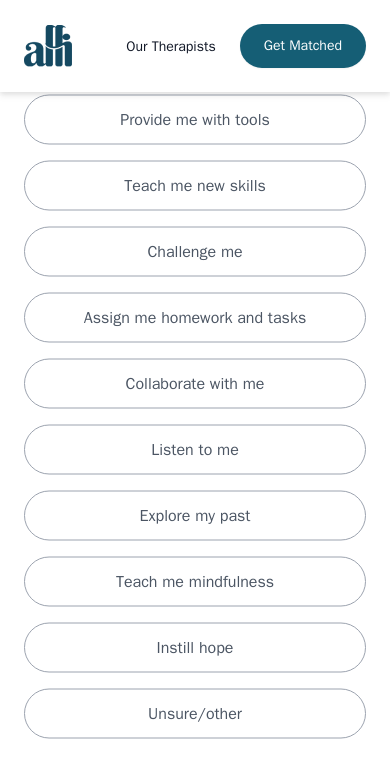 scroll, scrollTop: 166, scrollLeft: 0, axis: vertical 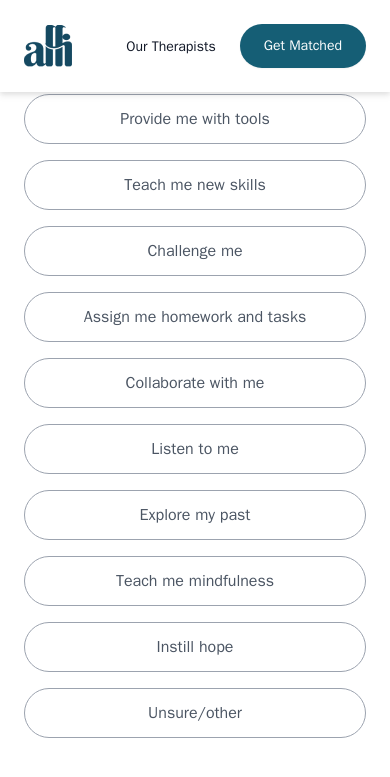 click on "Teach me new skills" at bounding box center [195, 185] 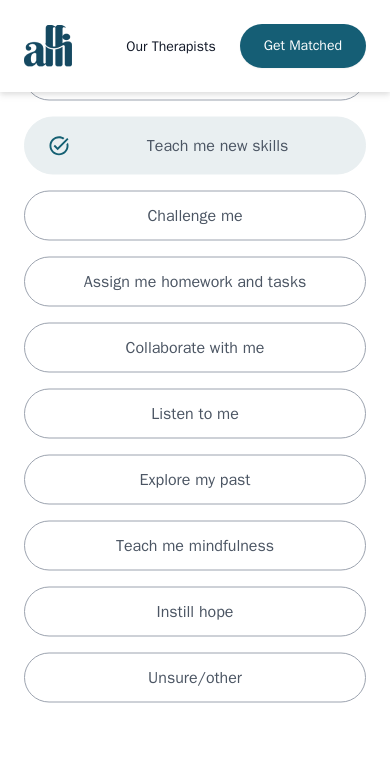 scroll, scrollTop: 236, scrollLeft: 0, axis: vertical 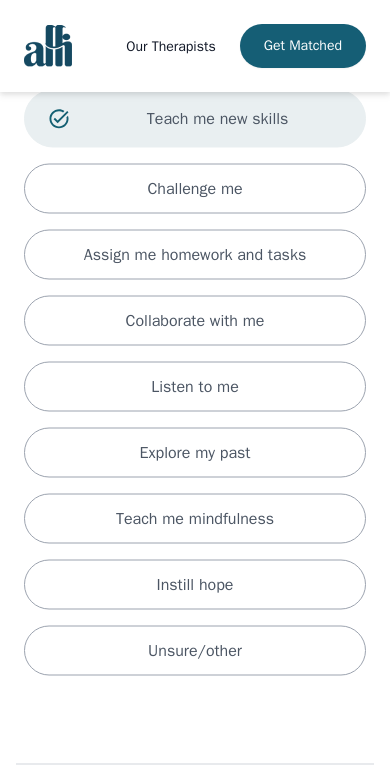 click on "Listen to me" at bounding box center (195, 387) 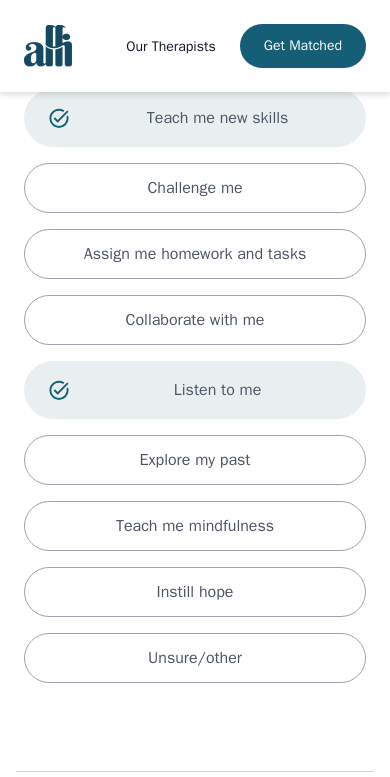 click on "Explore my past" at bounding box center (195, 460) 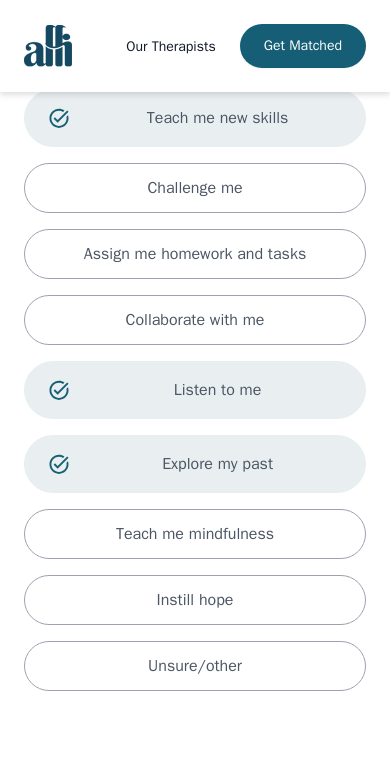 click on "Teach me mindfulness" at bounding box center (195, 534) 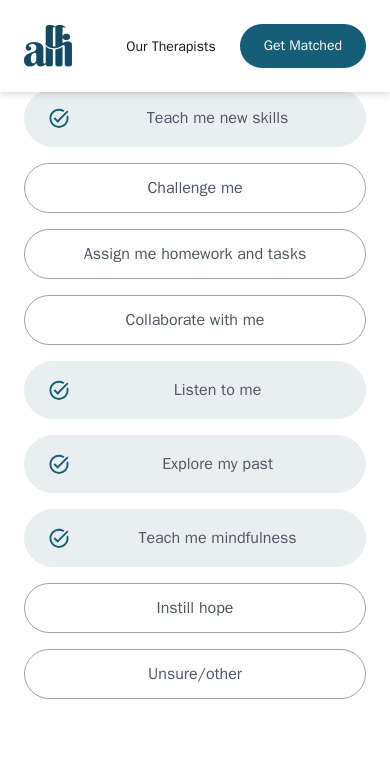 click 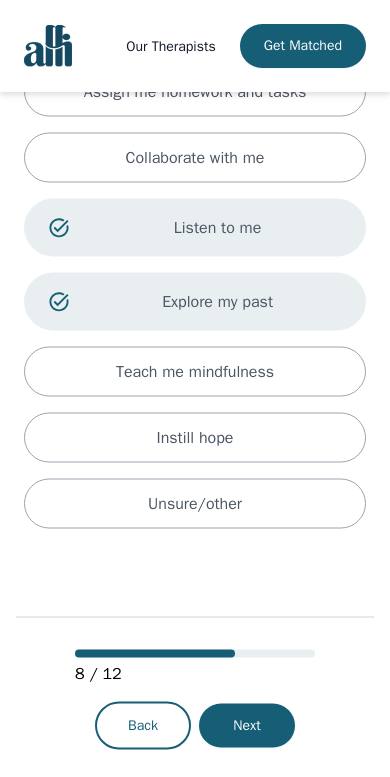 scroll, scrollTop: 420, scrollLeft: 0, axis: vertical 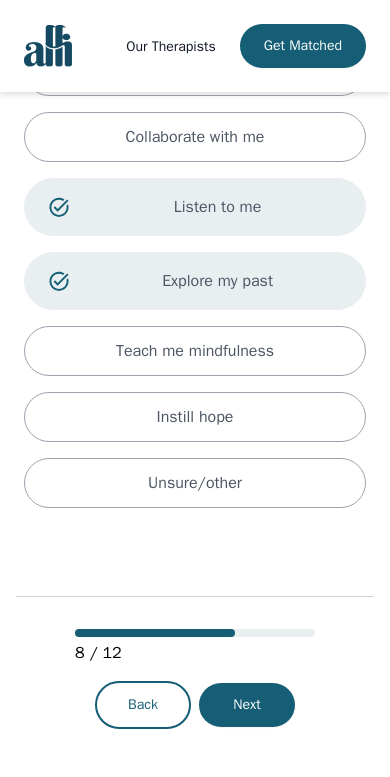 click on "Next" at bounding box center [247, 705] 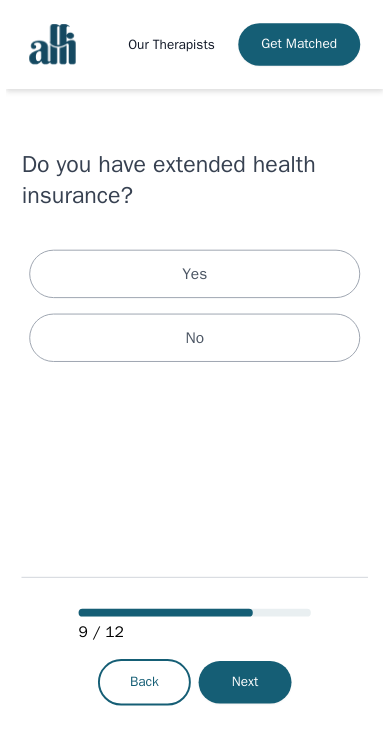 scroll, scrollTop: 0, scrollLeft: 0, axis: both 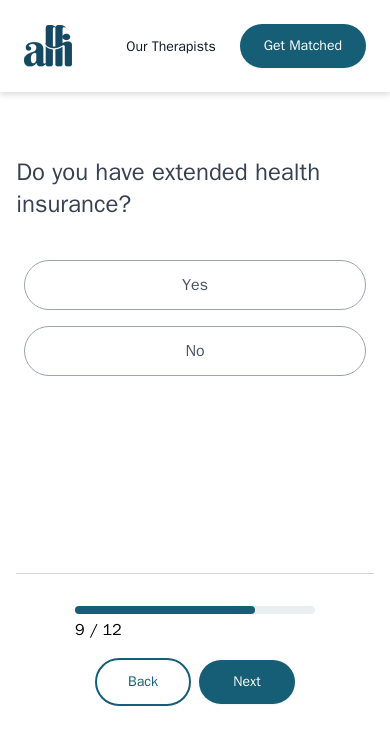 click on "No" at bounding box center [195, 351] 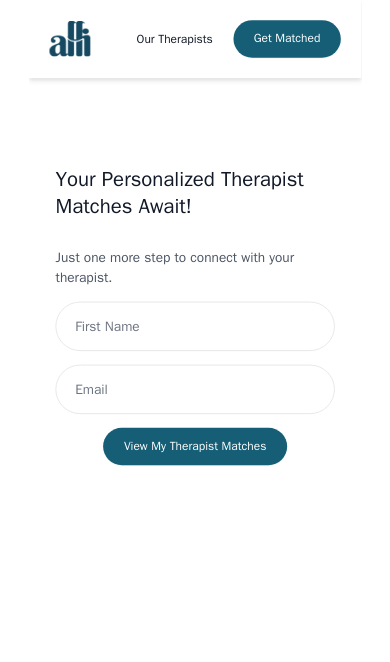 scroll, scrollTop: 0, scrollLeft: 0, axis: both 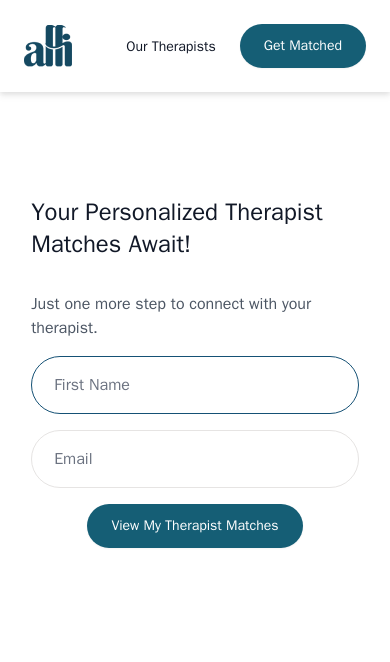 click at bounding box center (195, 385) 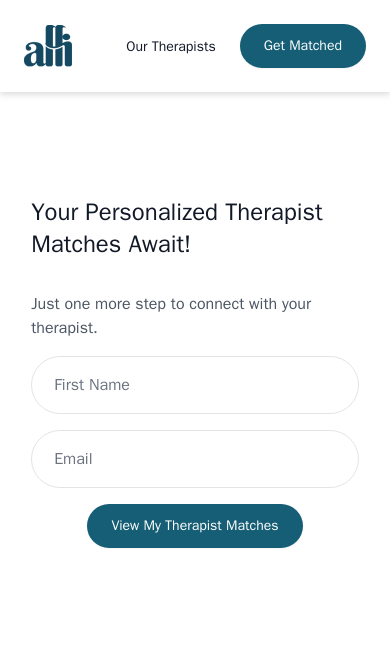 scroll, scrollTop: 2, scrollLeft: 0, axis: vertical 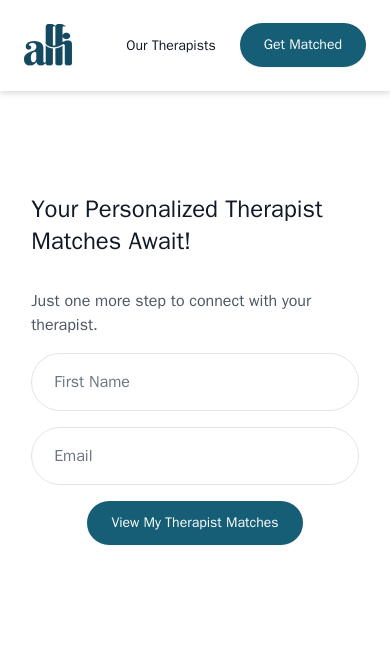 type on "[EMAIL_ADDRESS][DOMAIN_NAME]" 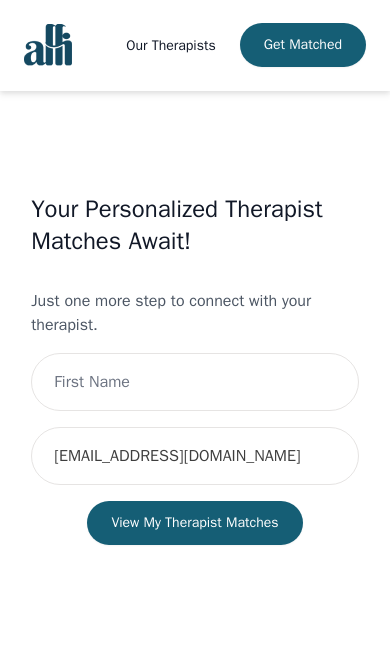 type on "[PERSON_NAME]" 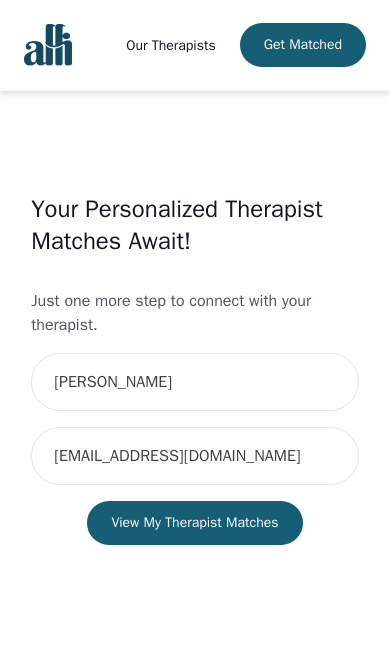 click on "View My Therapist Matches" at bounding box center (194, 524) 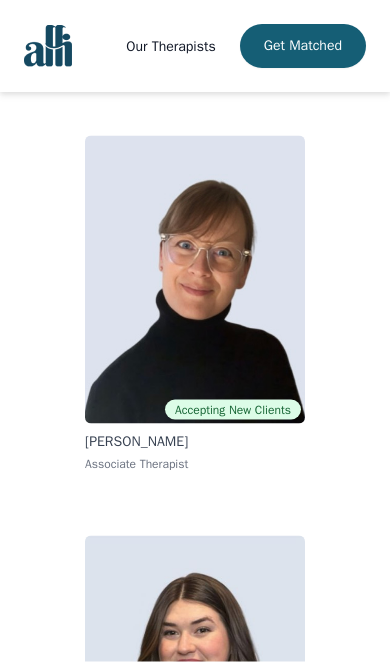 scroll, scrollTop: 232, scrollLeft: 0, axis: vertical 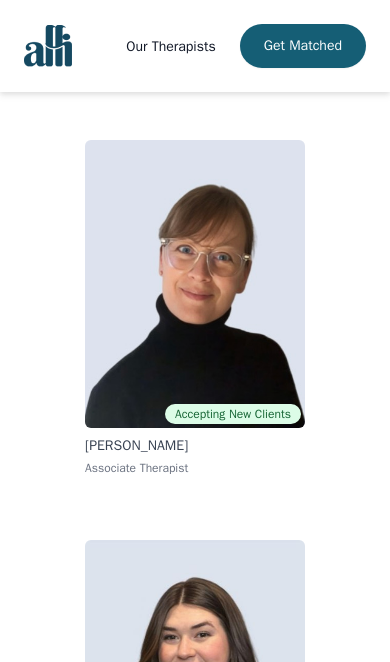 click on "[PERSON_NAME] Associate Therapist" at bounding box center (195, 456) 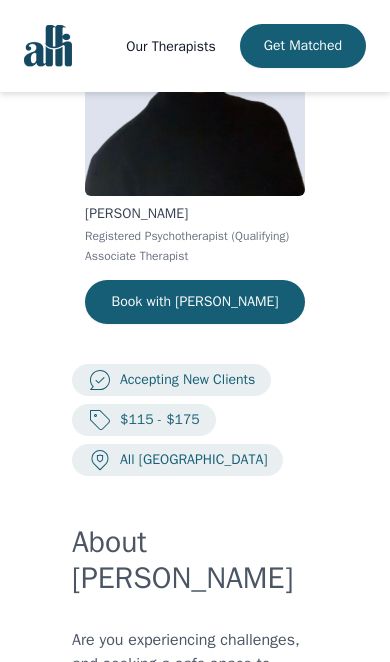 scroll, scrollTop: 0, scrollLeft: 0, axis: both 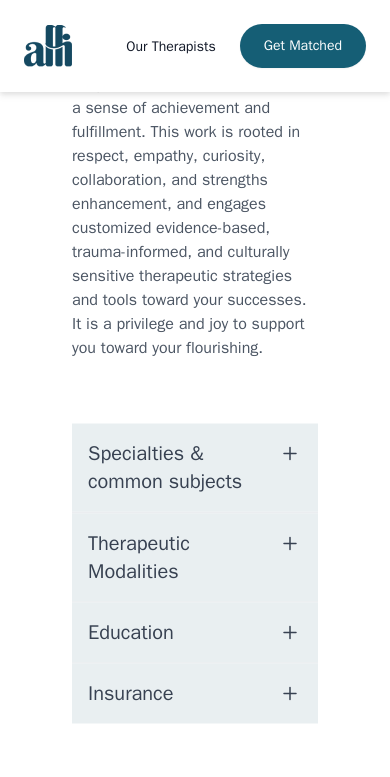 click on "Specialties & common subjects" at bounding box center (171, 468) 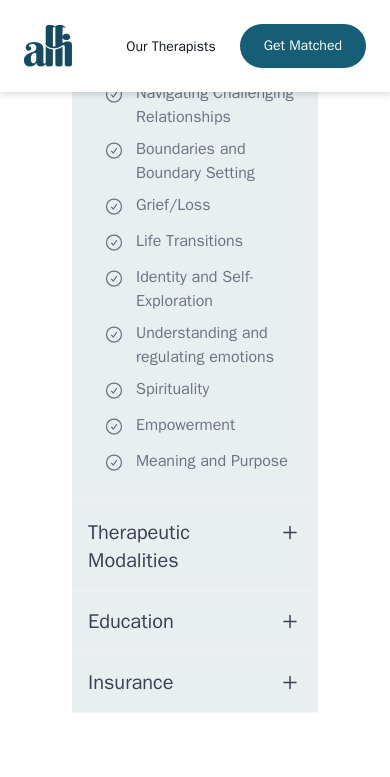 scroll, scrollTop: 1623, scrollLeft: 0, axis: vertical 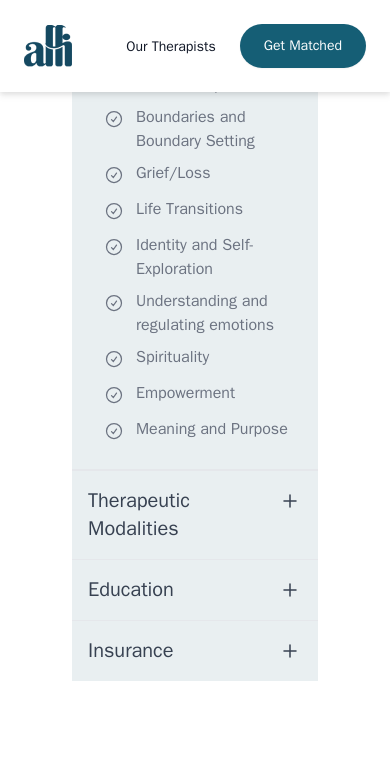 click on "Therapeutic Modalities" at bounding box center [171, 515] 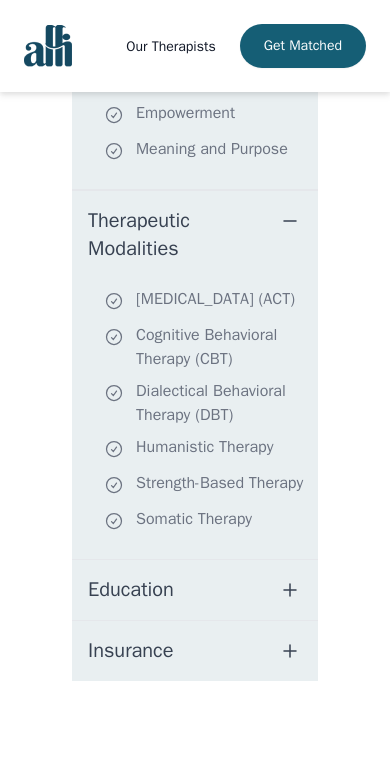 scroll, scrollTop: 1967, scrollLeft: 0, axis: vertical 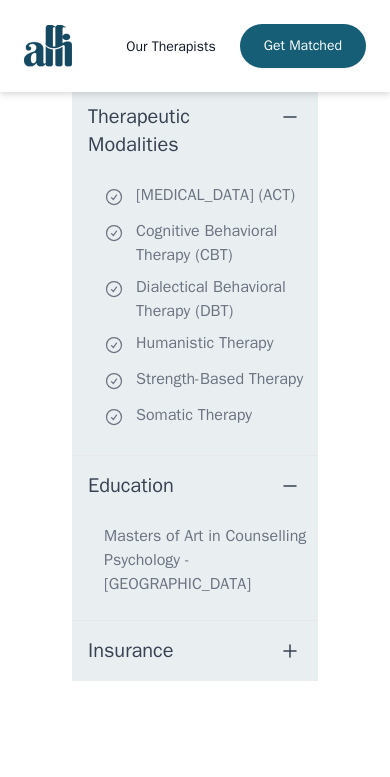 click on "Insurance" at bounding box center [130, 651] 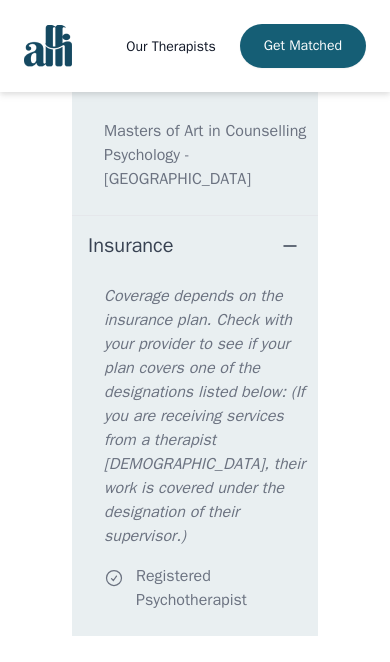 scroll, scrollTop: 2407, scrollLeft: 0, axis: vertical 